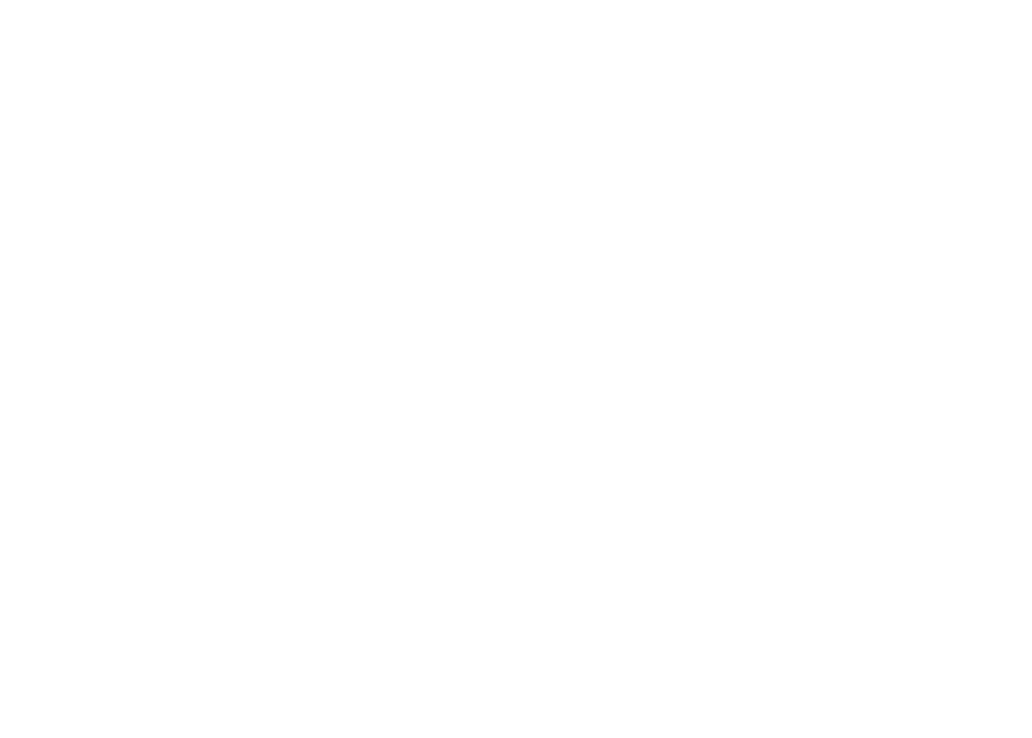 scroll, scrollTop: 0, scrollLeft: 0, axis: both 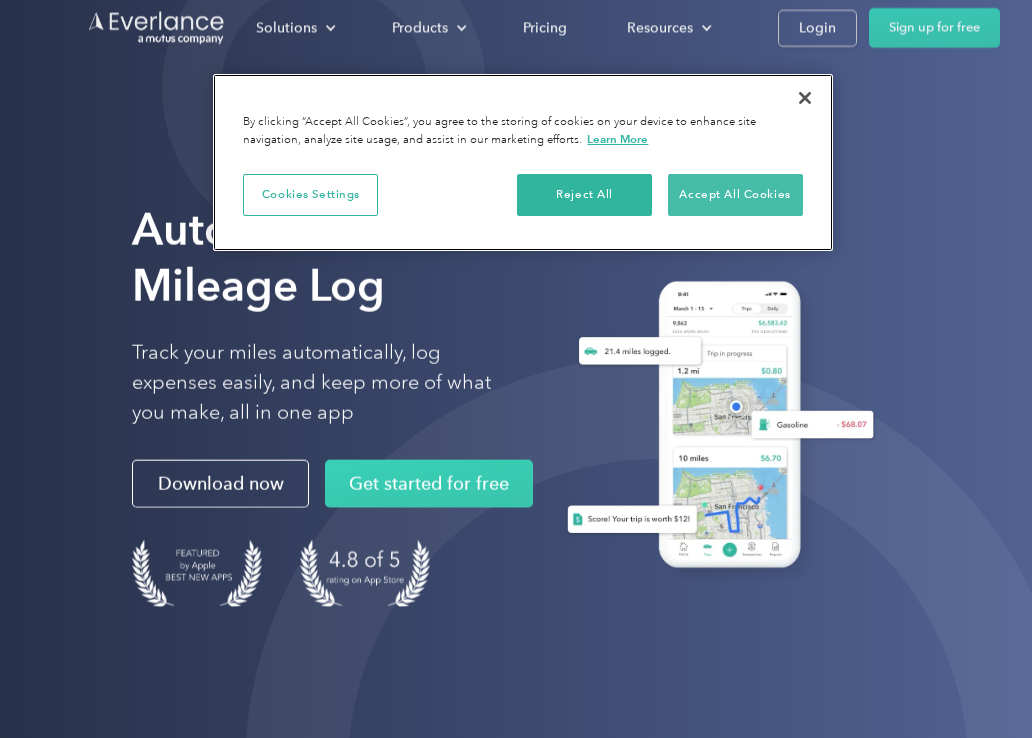 click on "Accept All Cookies" at bounding box center [735, 195] 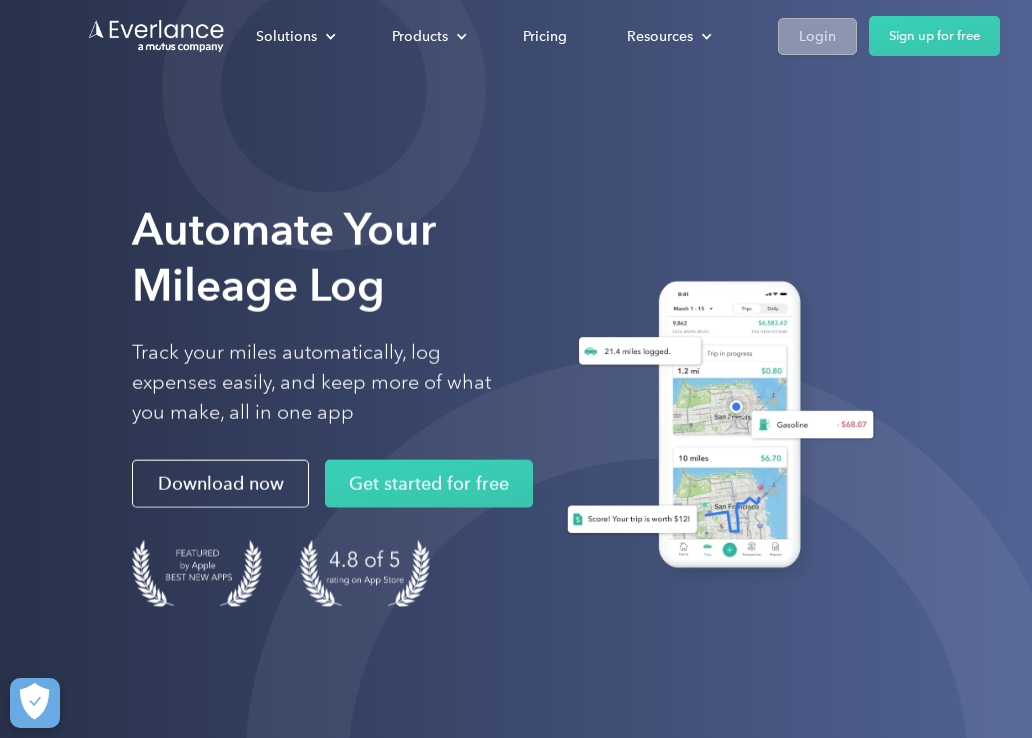click on "Login" at bounding box center [817, 36] 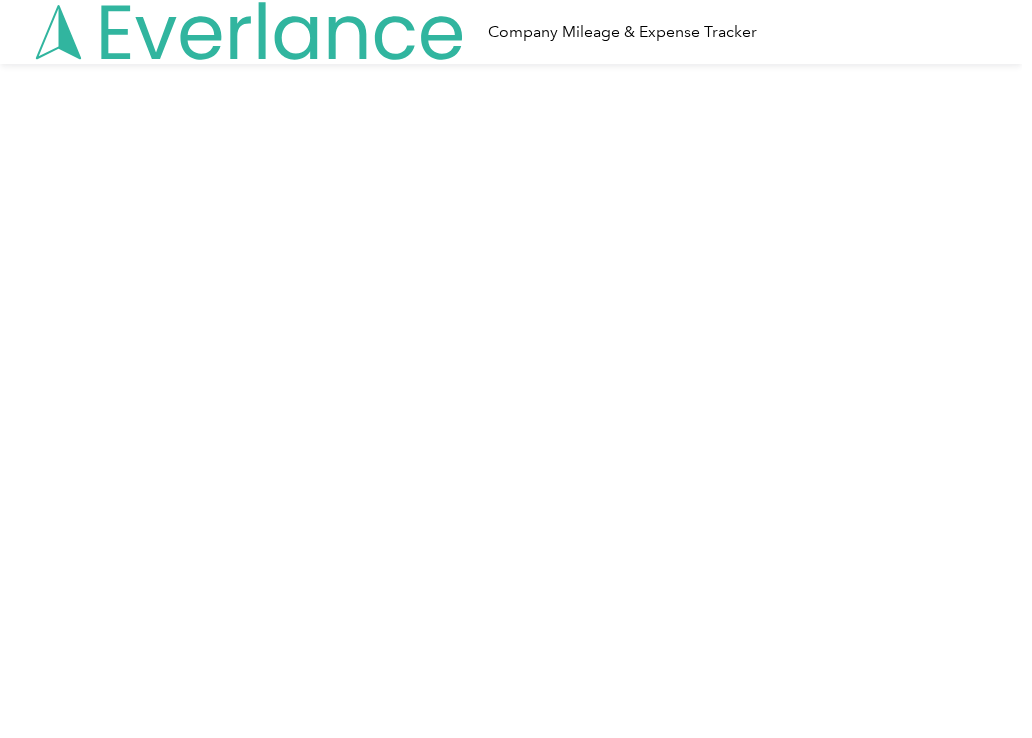 scroll, scrollTop: 0, scrollLeft: 0, axis: both 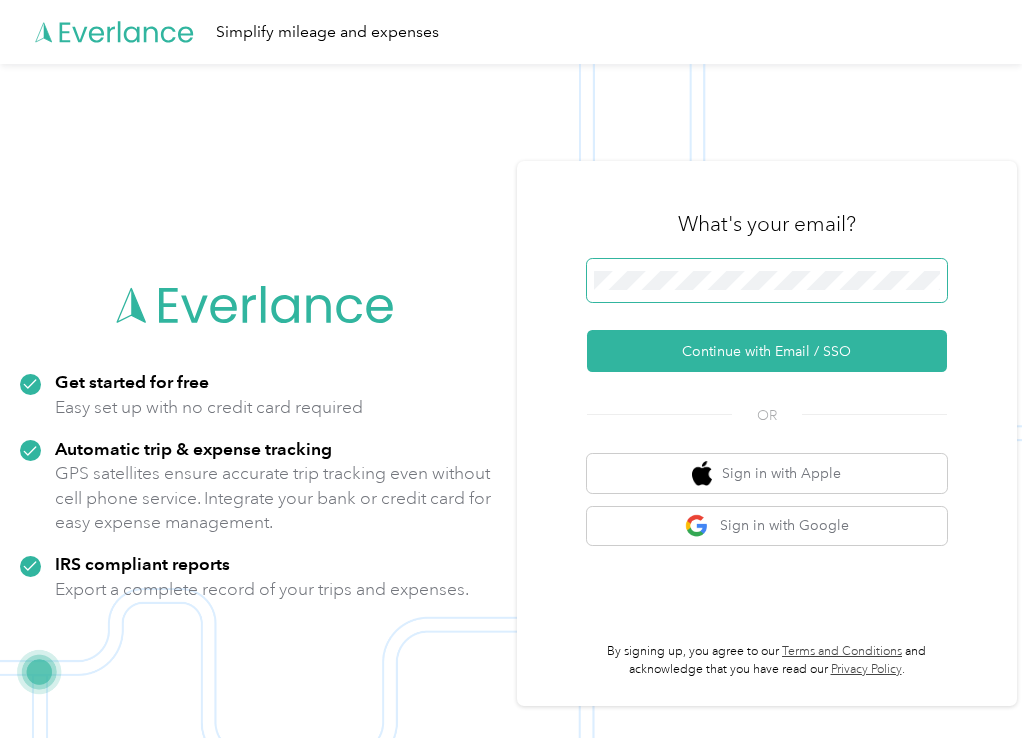 click at bounding box center (767, 281) 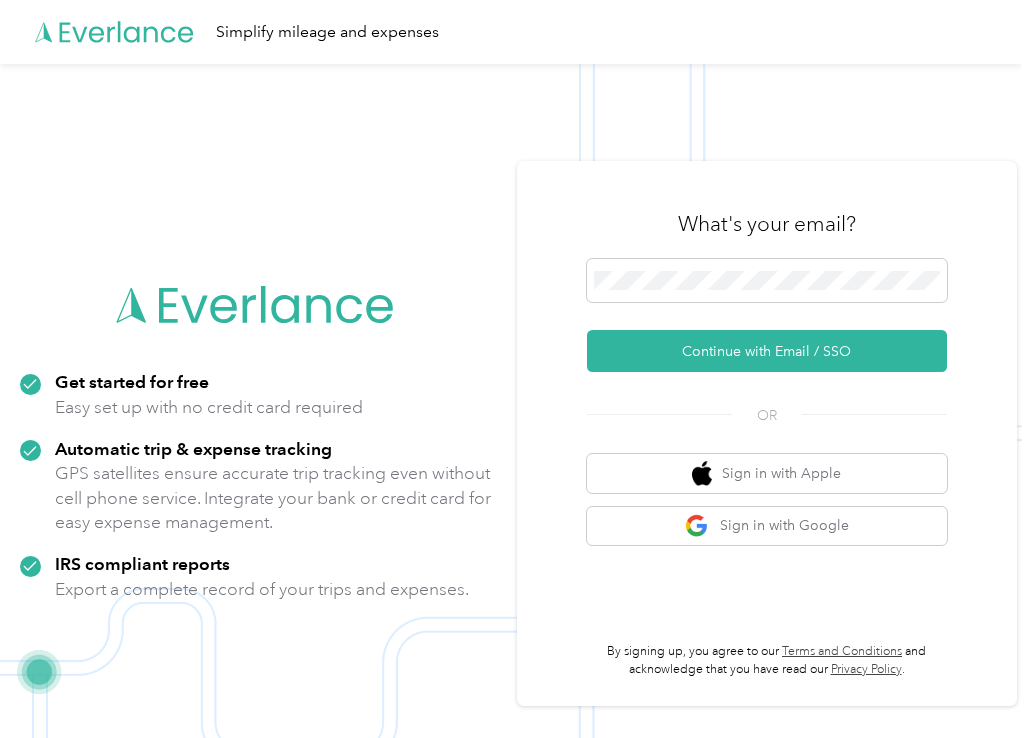 click on "What's your email?" at bounding box center (767, 224) 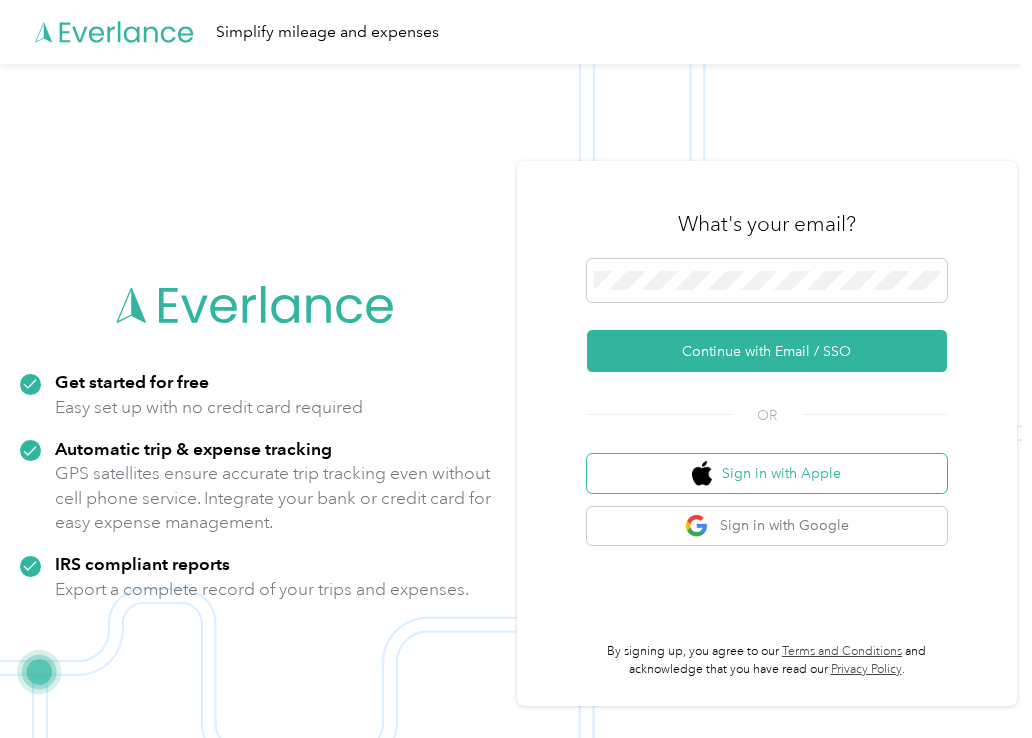 click on "Sign in with Apple" at bounding box center (767, 473) 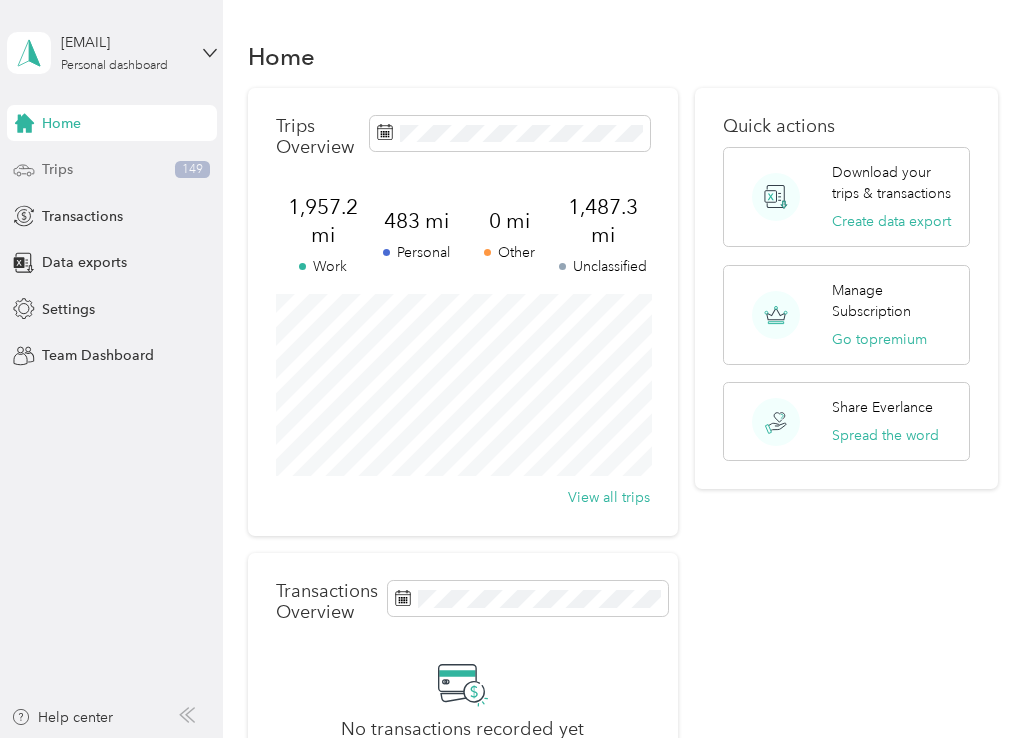 click on "Trips 149" at bounding box center [112, 170] 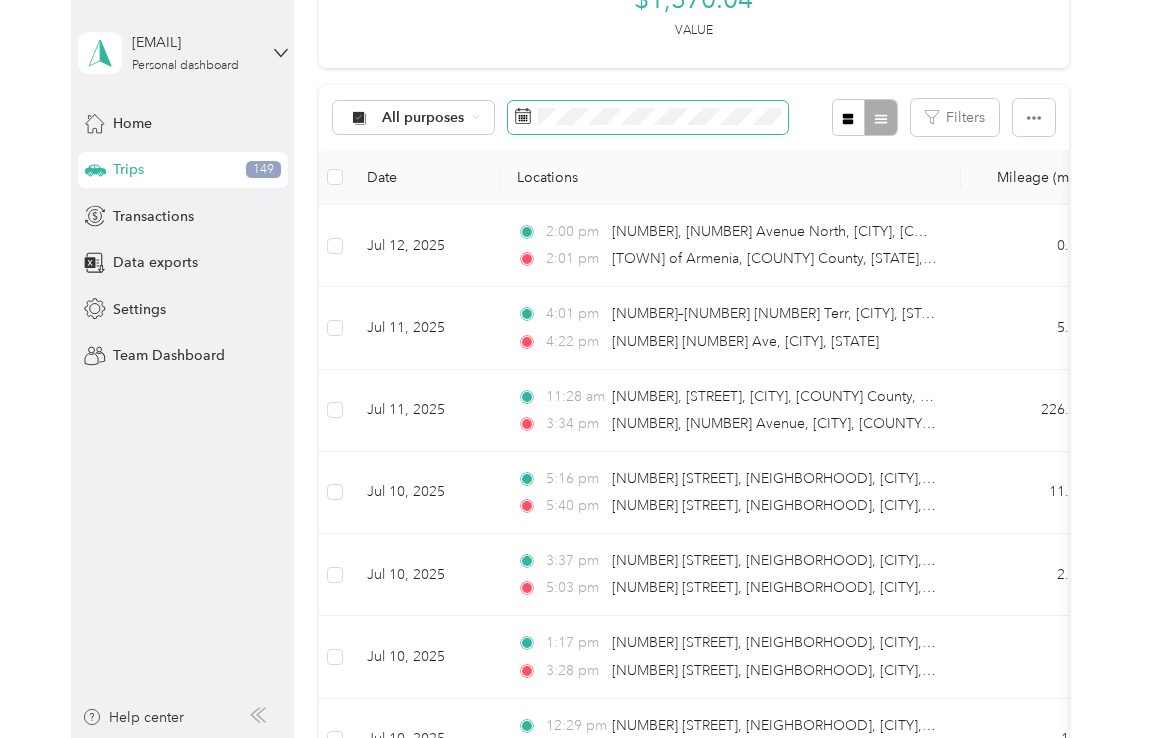 scroll, scrollTop: 261, scrollLeft: 0, axis: vertical 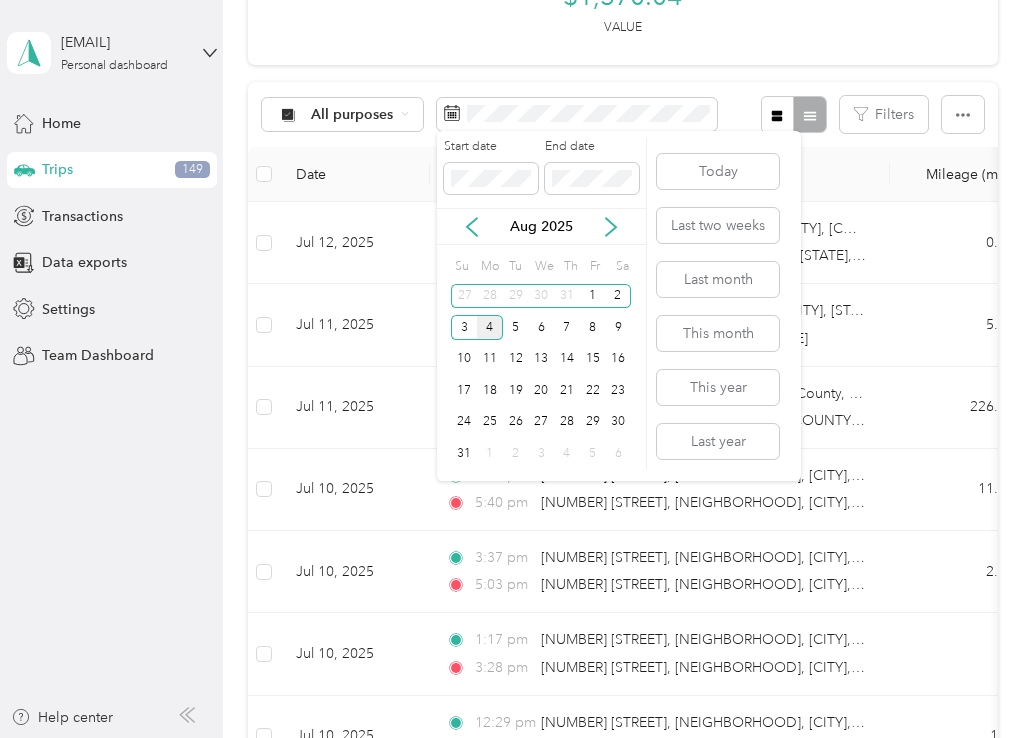 click on "Start date   End date" at bounding box center (541, 173) 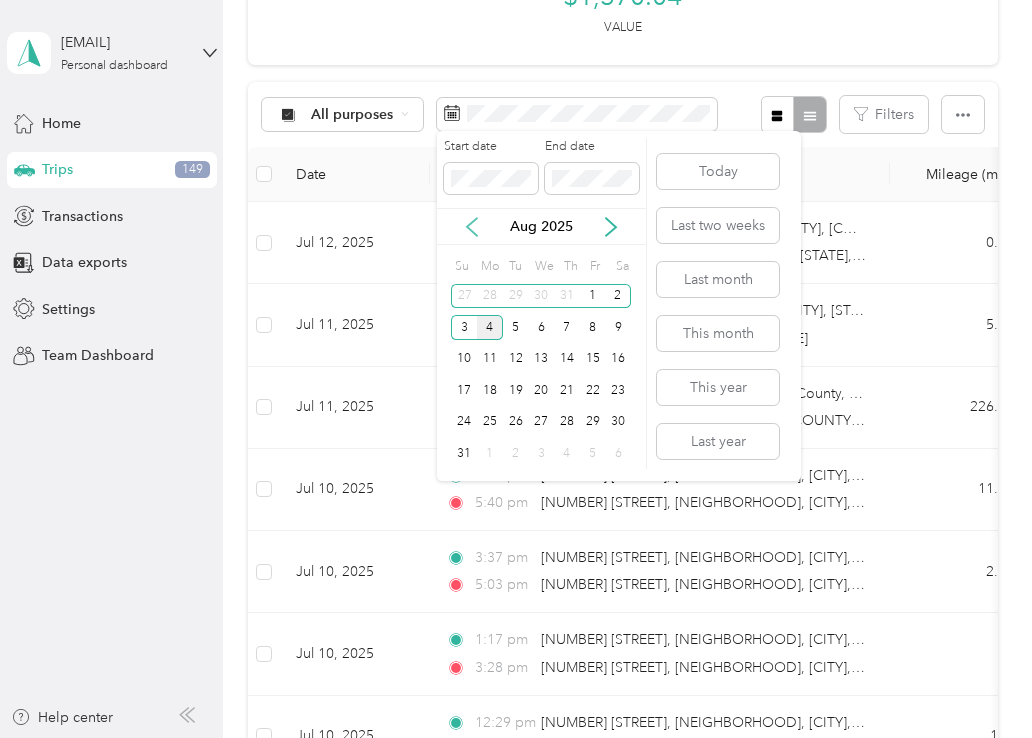 click 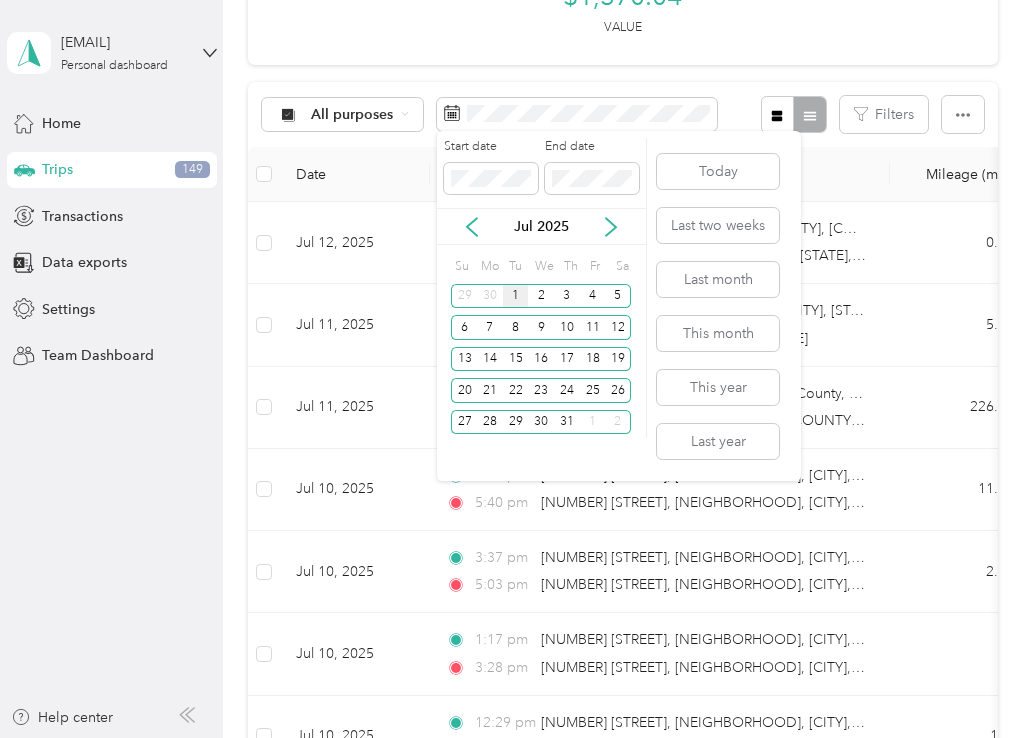 click on "1" at bounding box center (516, 296) 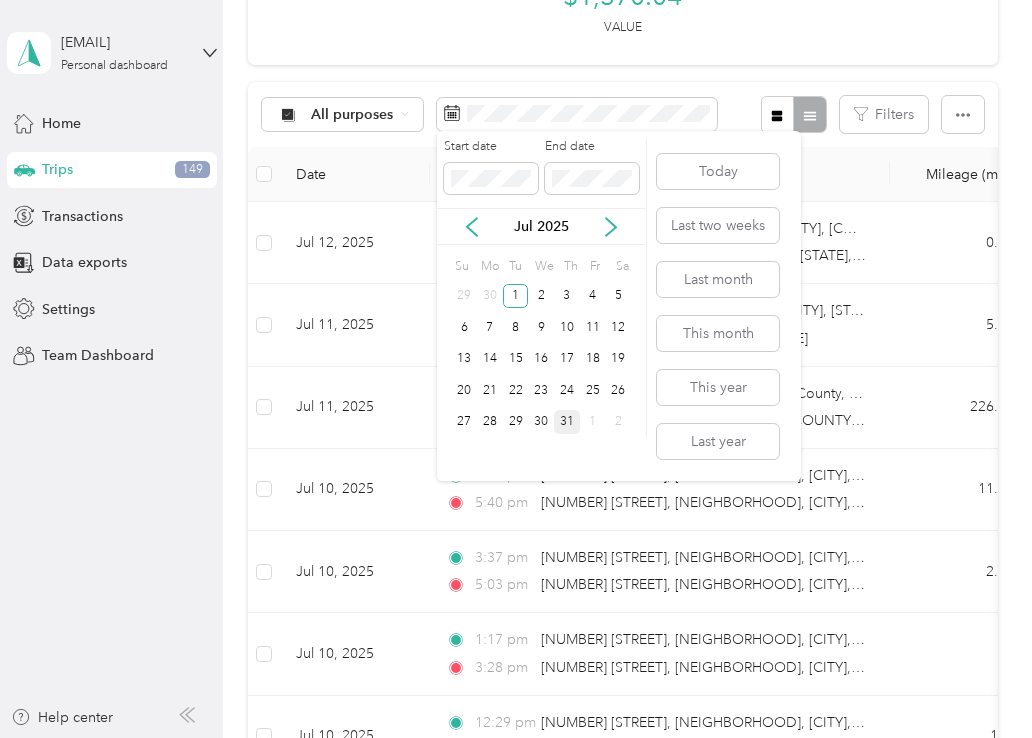 click on "31" at bounding box center [567, 422] 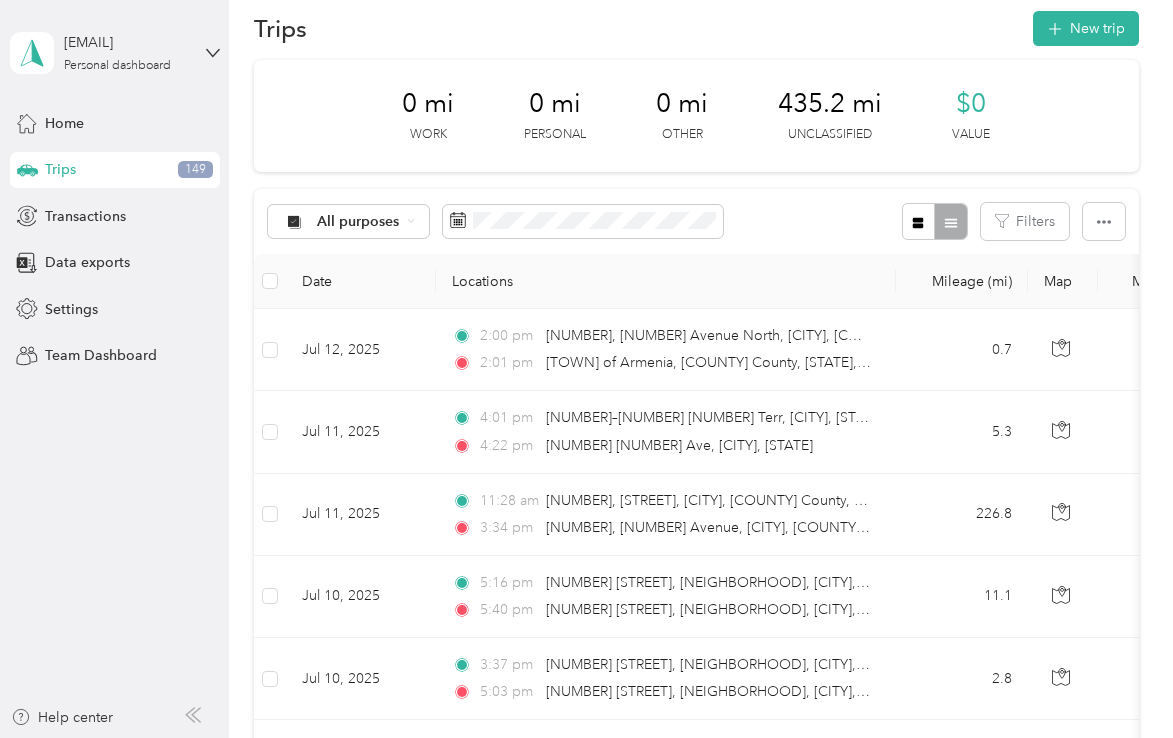 scroll, scrollTop: 35, scrollLeft: 0, axis: vertical 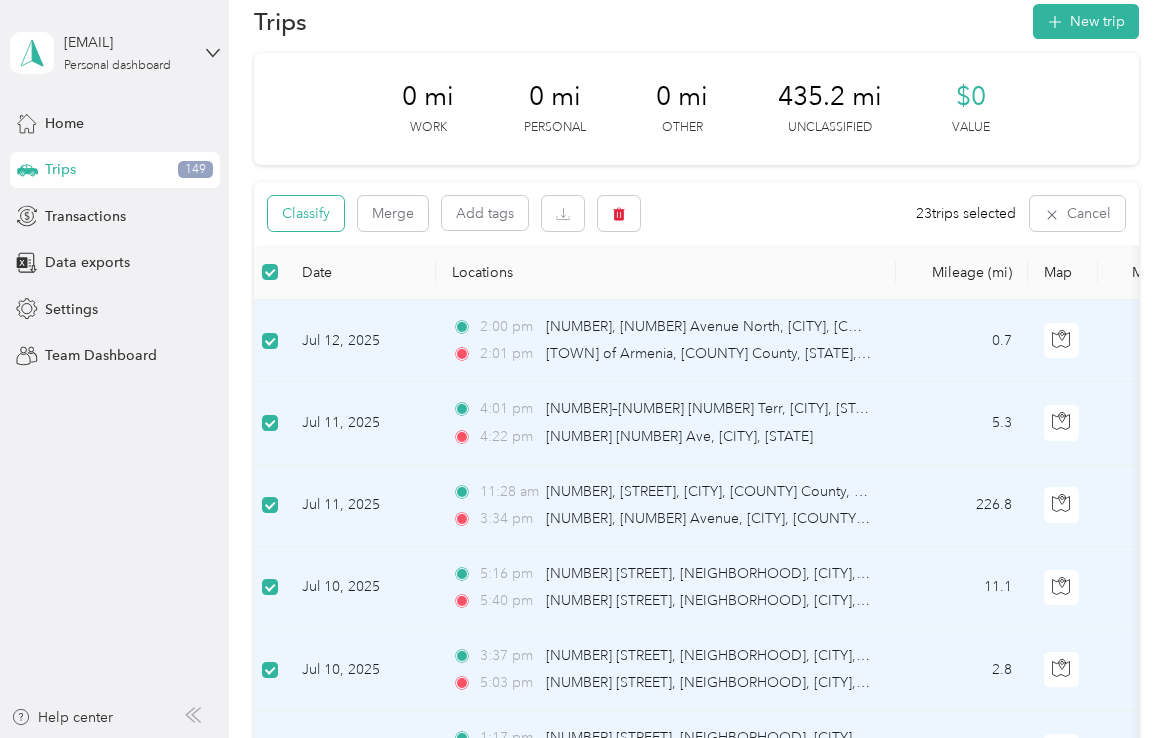 click on "Classify" at bounding box center [306, 213] 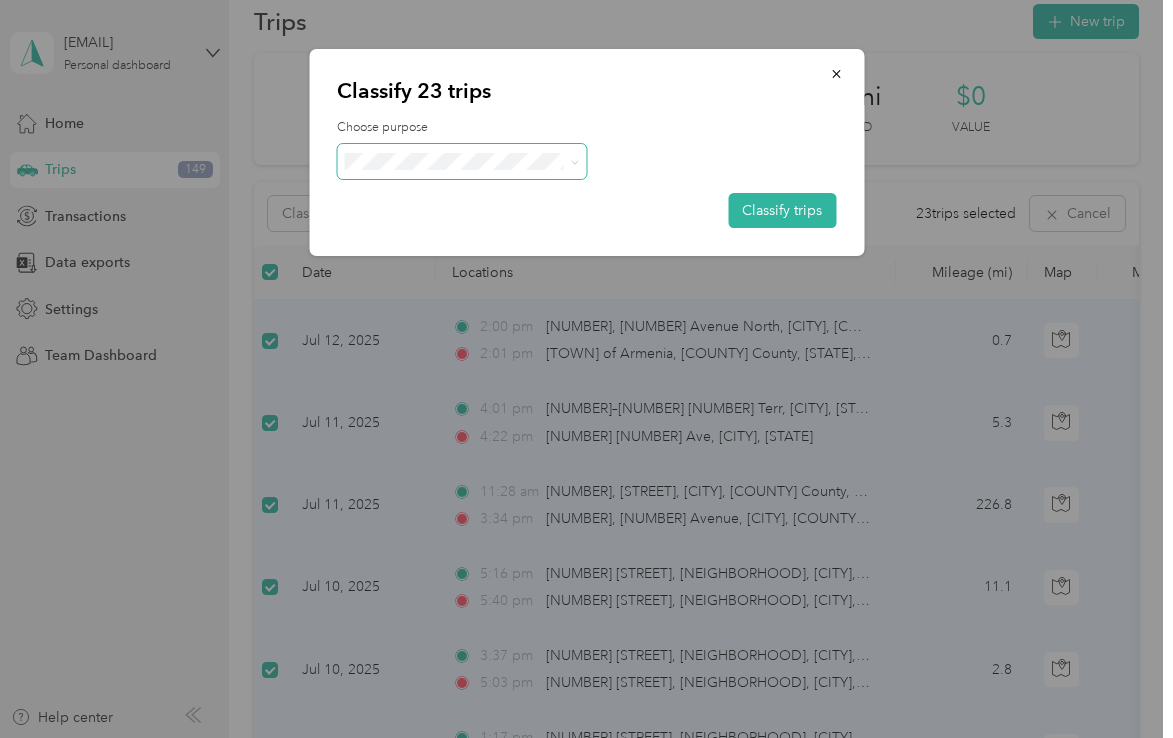 click at bounding box center [462, 161] 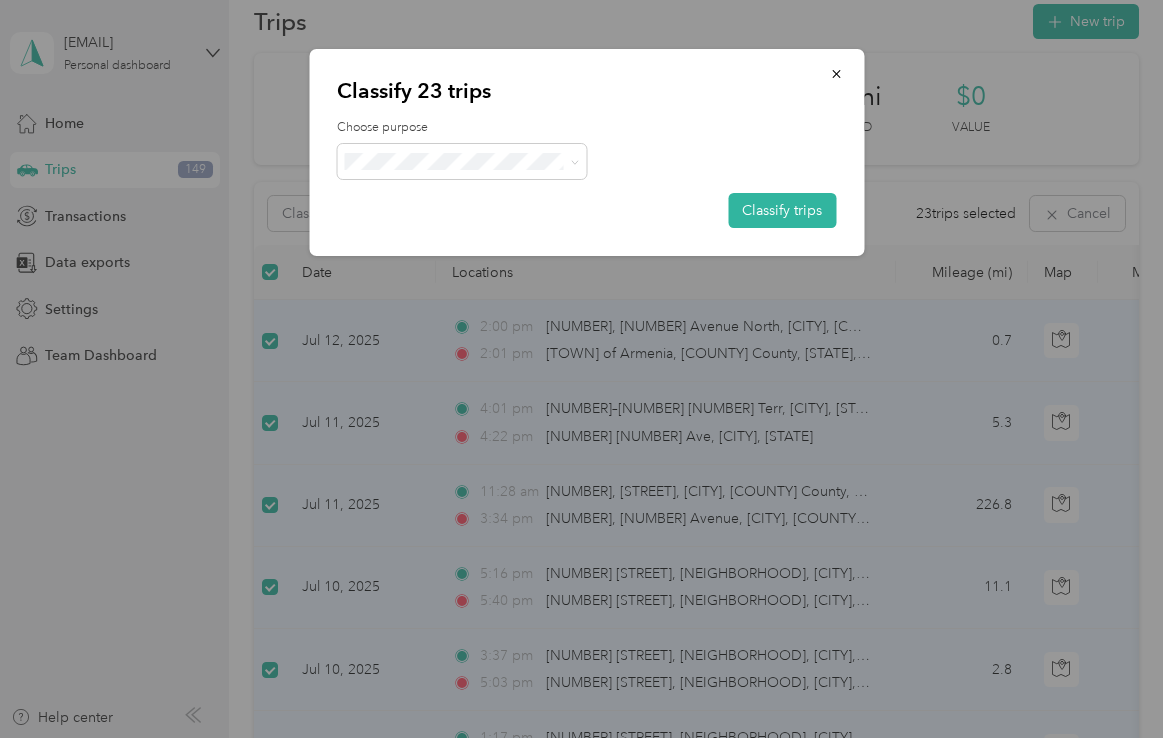 click at bounding box center [586, 161] 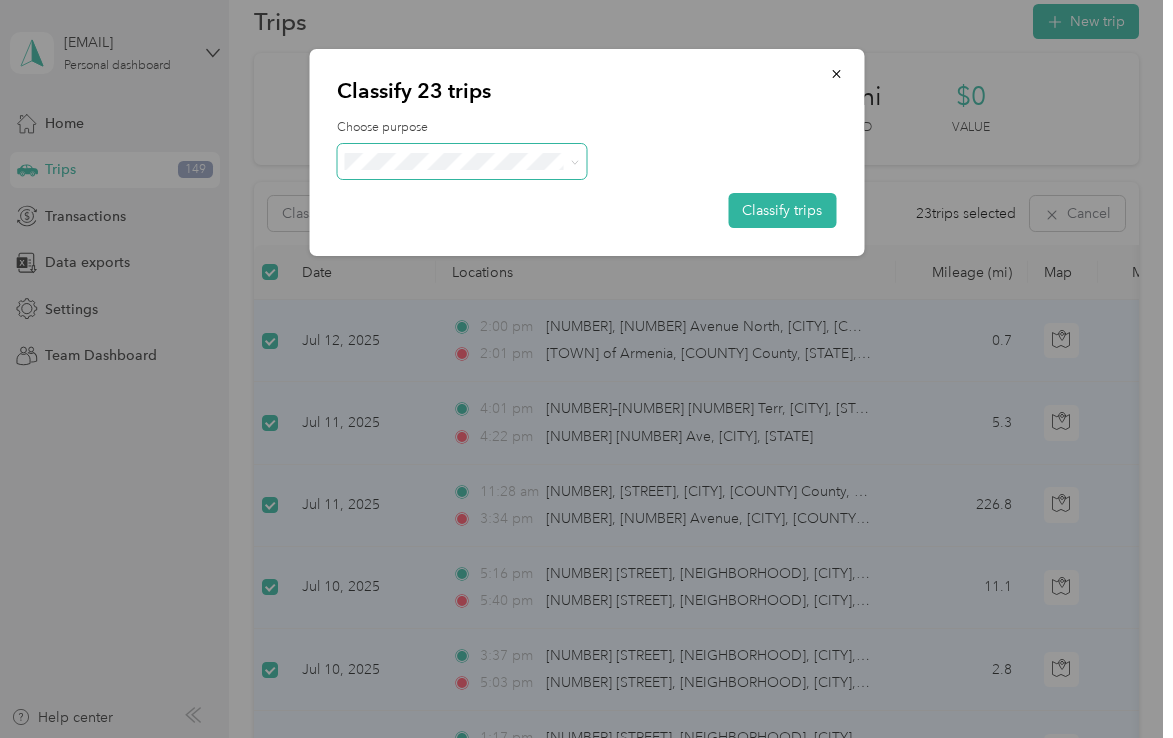 click at bounding box center (462, 161) 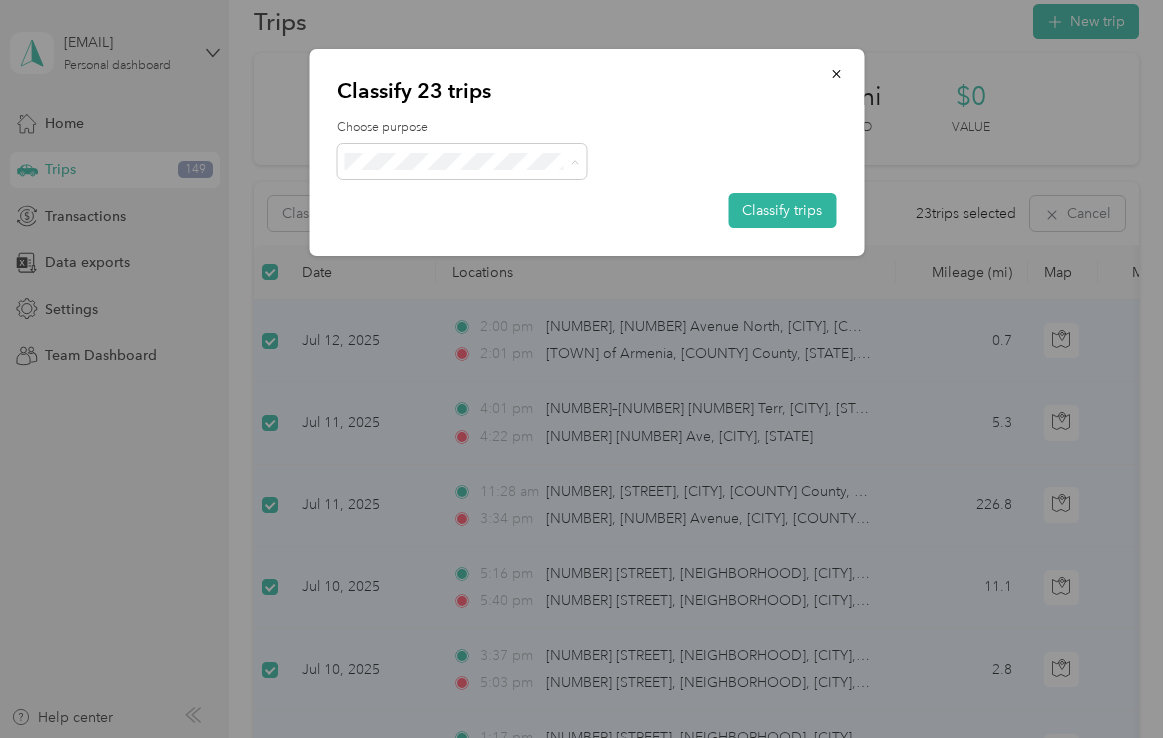 click on "Personal" at bounding box center [480, 232] 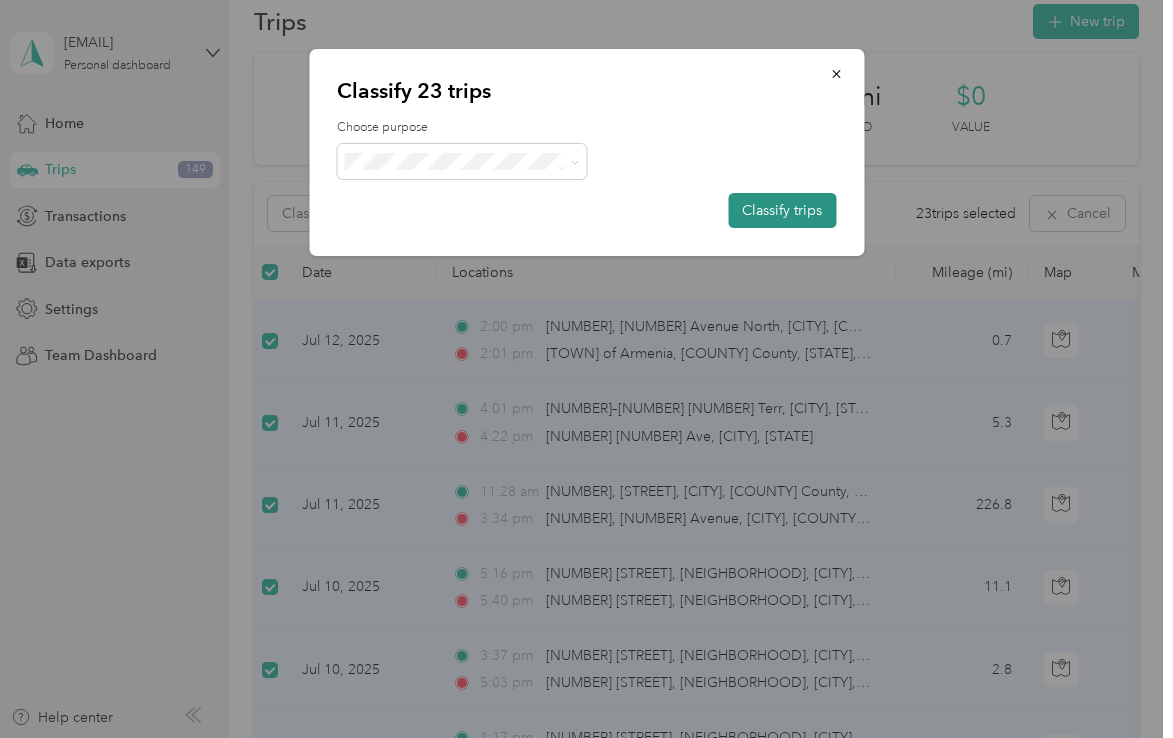 click on "Classify trips" at bounding box center [782, 210] 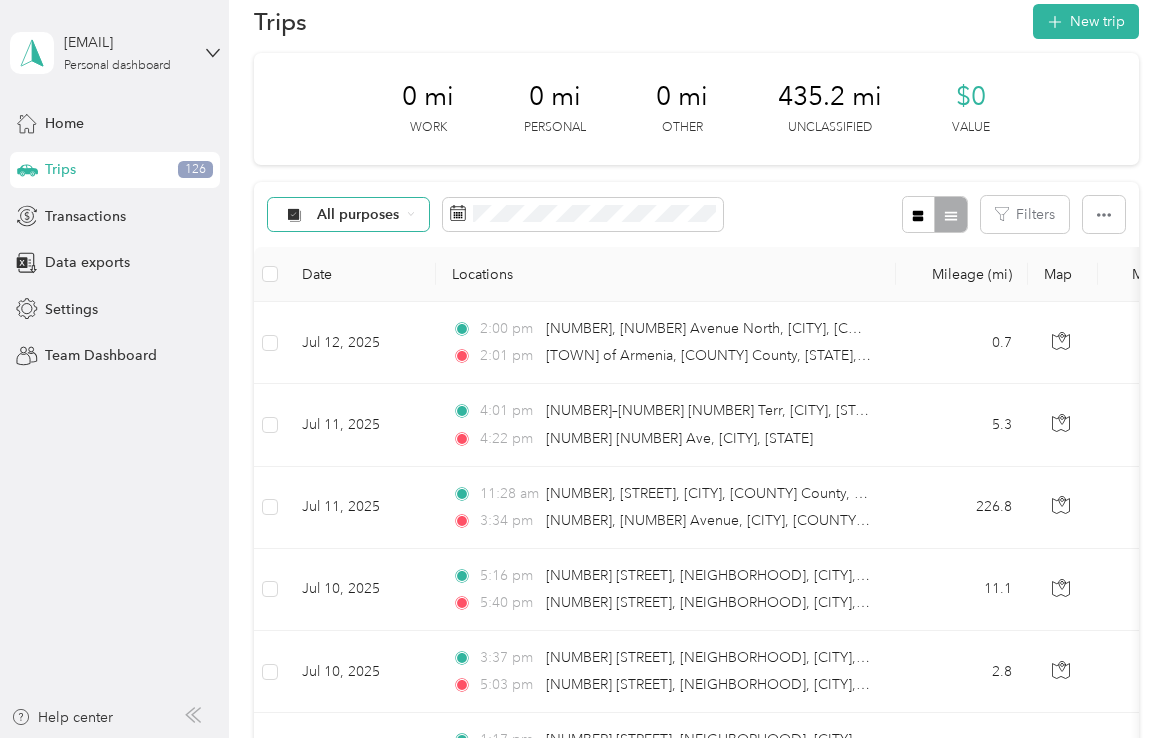 click 